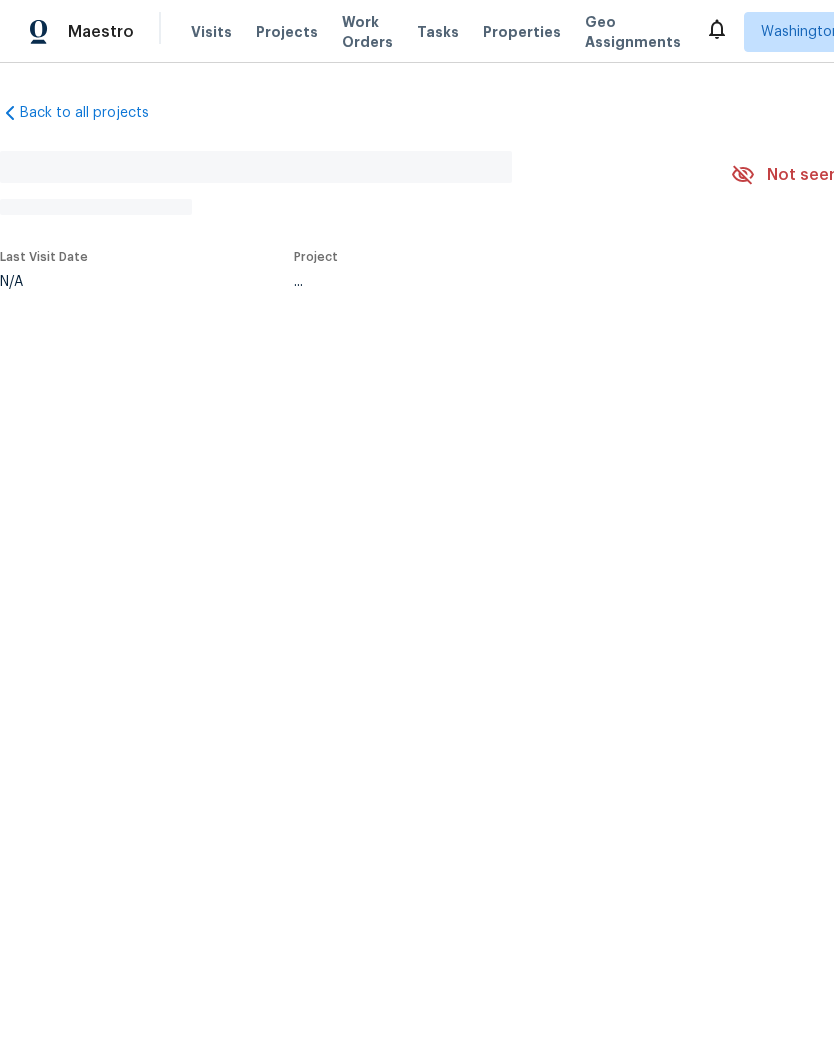 scroll, scrollTop: 0, scrollLeft: 0, axis: both 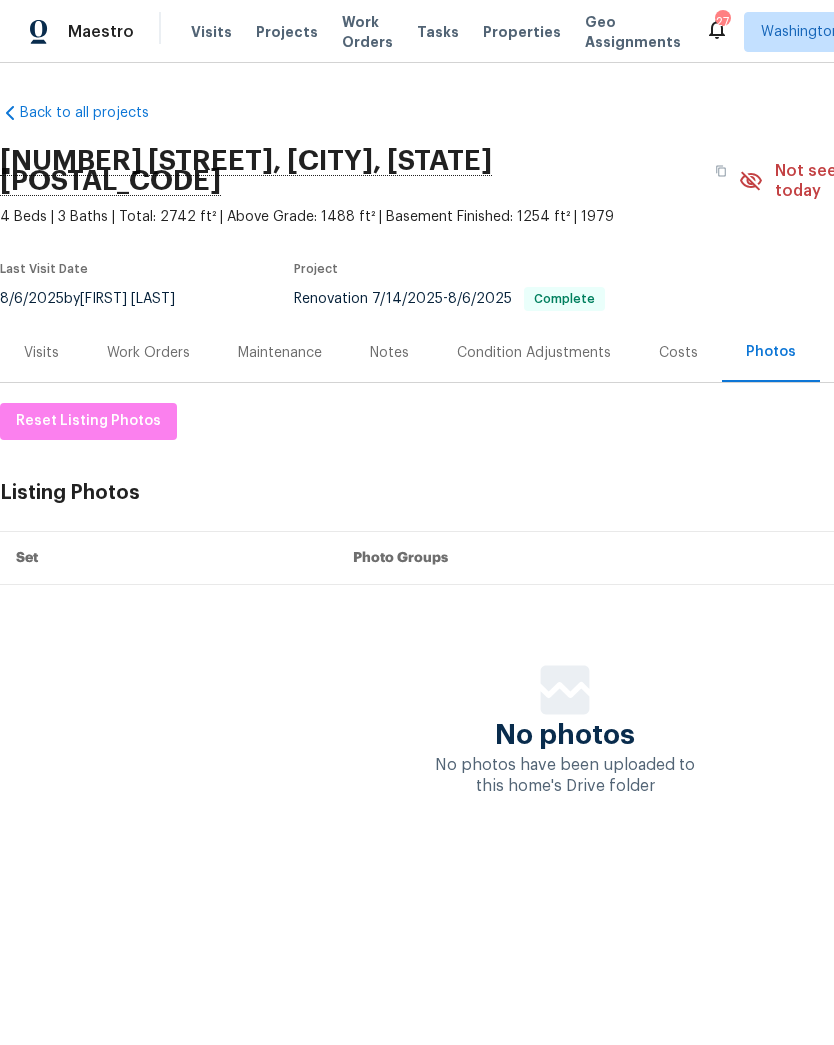 click on "Notes" at bounding box center [389, 353] 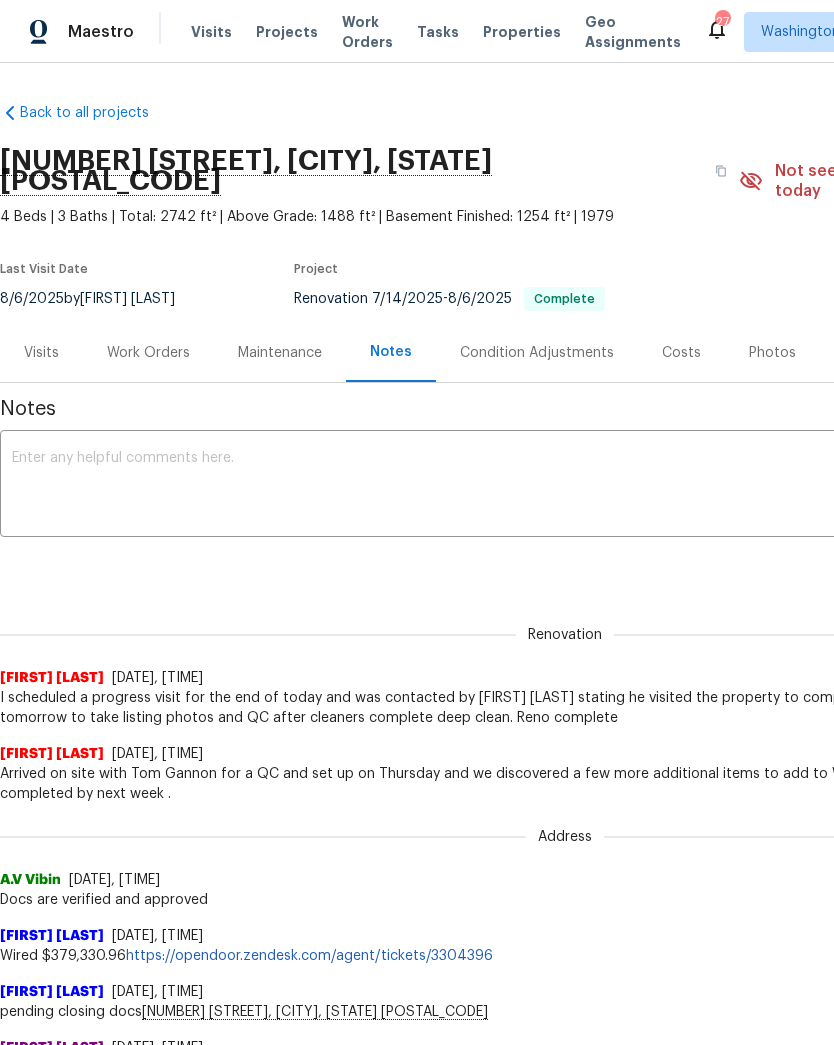 click on "Work Orders" at bounding box center (148, 353) 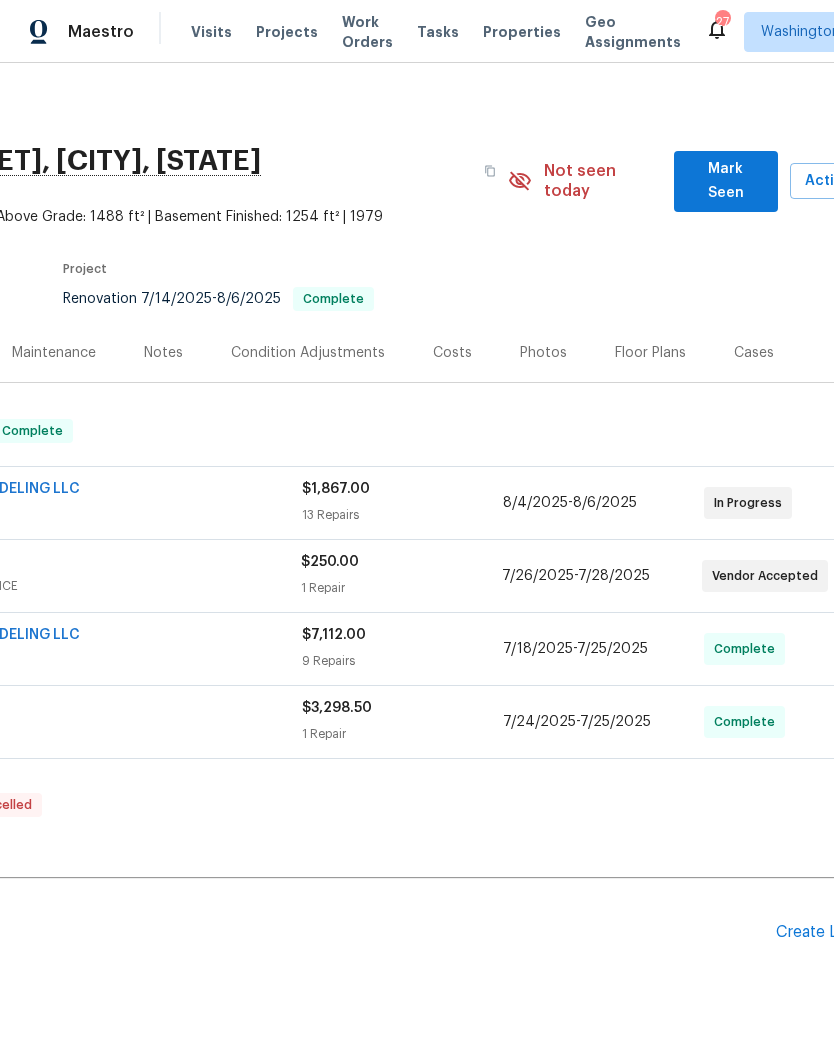 scroll, scrollTop: 0, scrollLeft: 231, axis: horizontal 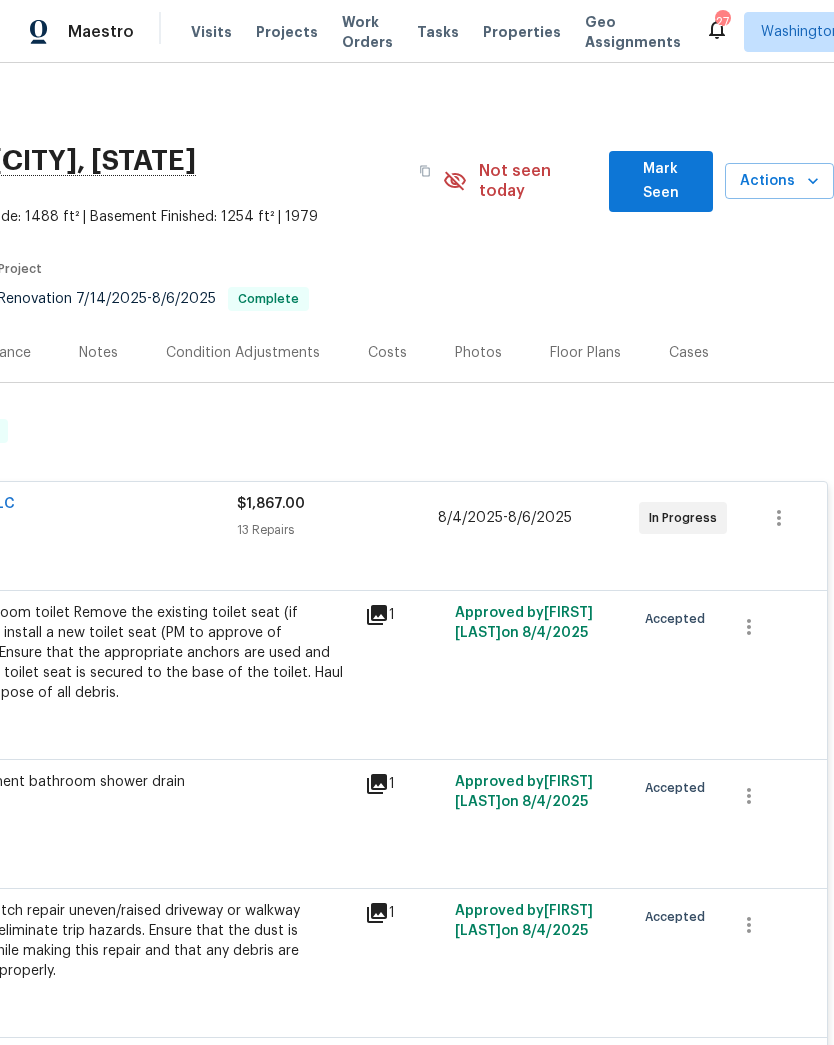 click on "Photos" at bounding box center (478, 353) 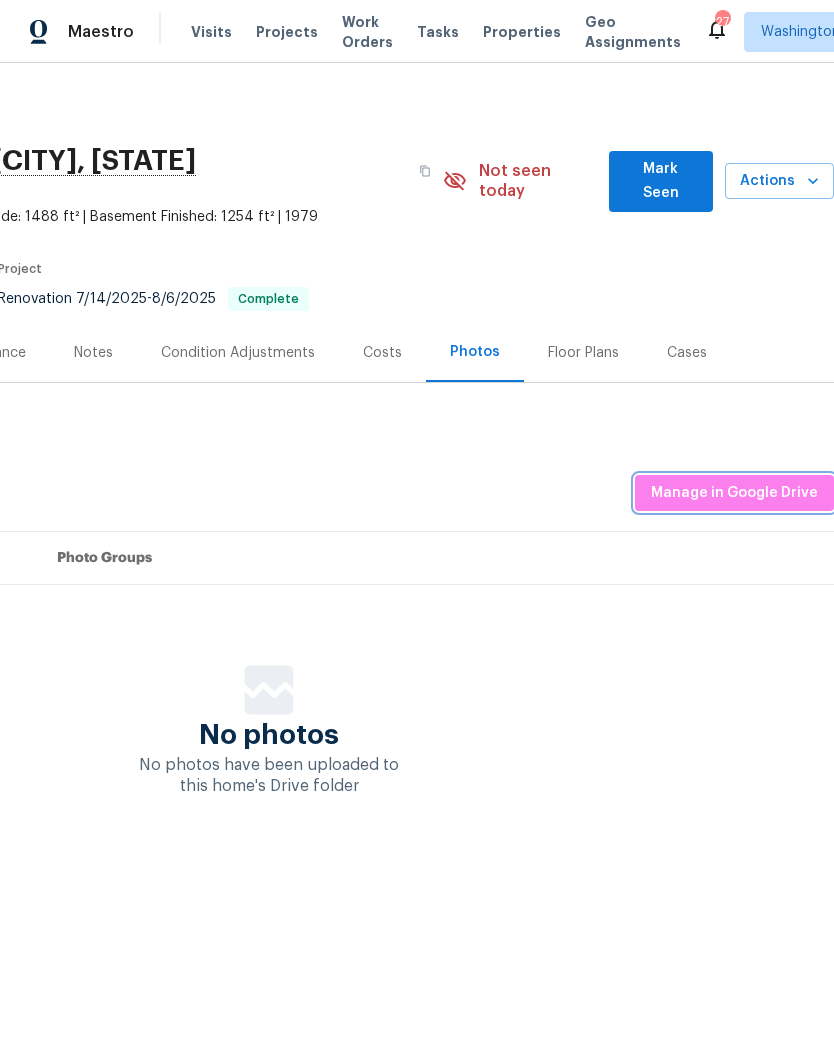 click on "Manage in Google Drive" at bounding box center [734, 493] 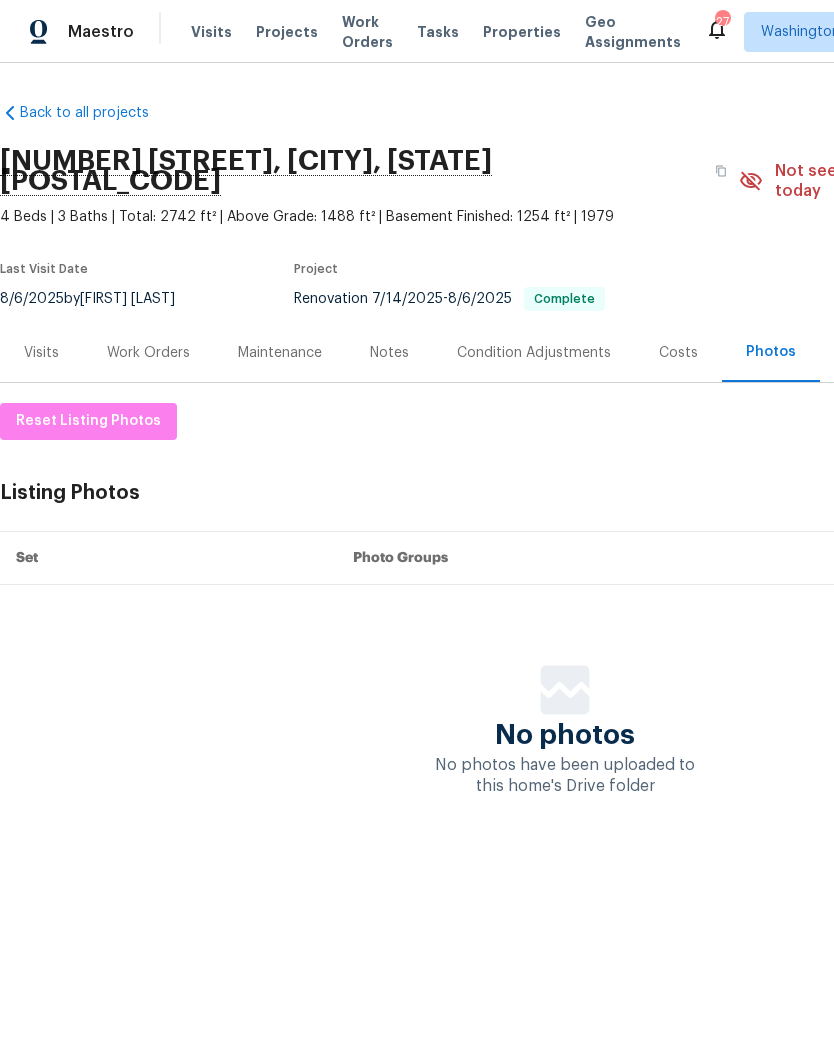 scroll, scrollTop: 0, scrollLeft: 0, axis: both 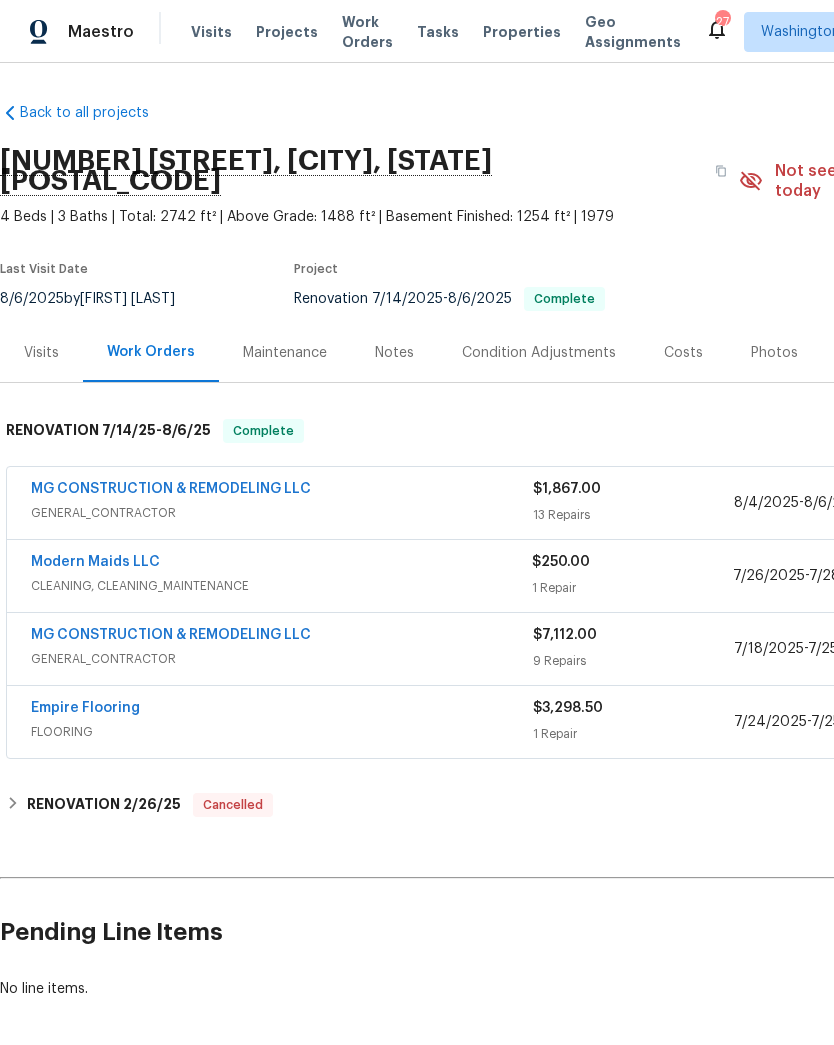 click on "MG CONSTRUCTION & REMODELING LLC GENERAL_CONTRACTOR" at bounding box center (282, 503) 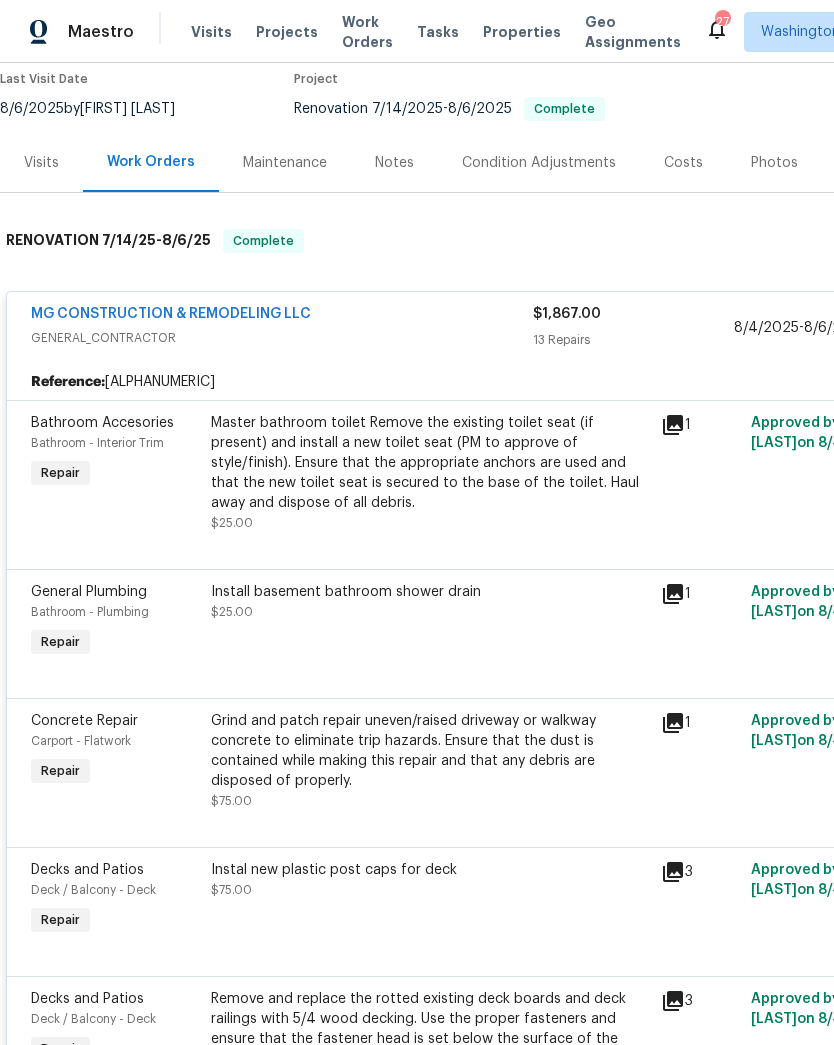 scroll, scrollTop: 193, scrollLeft: 0, axis: vertical 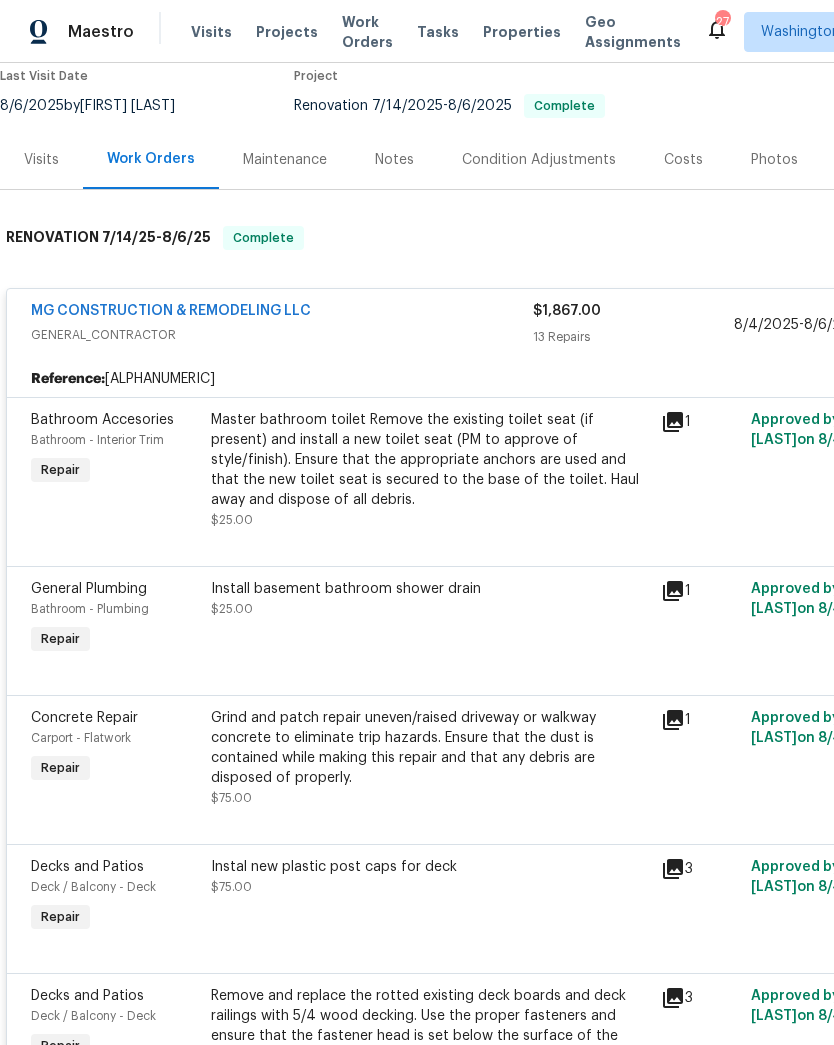 click 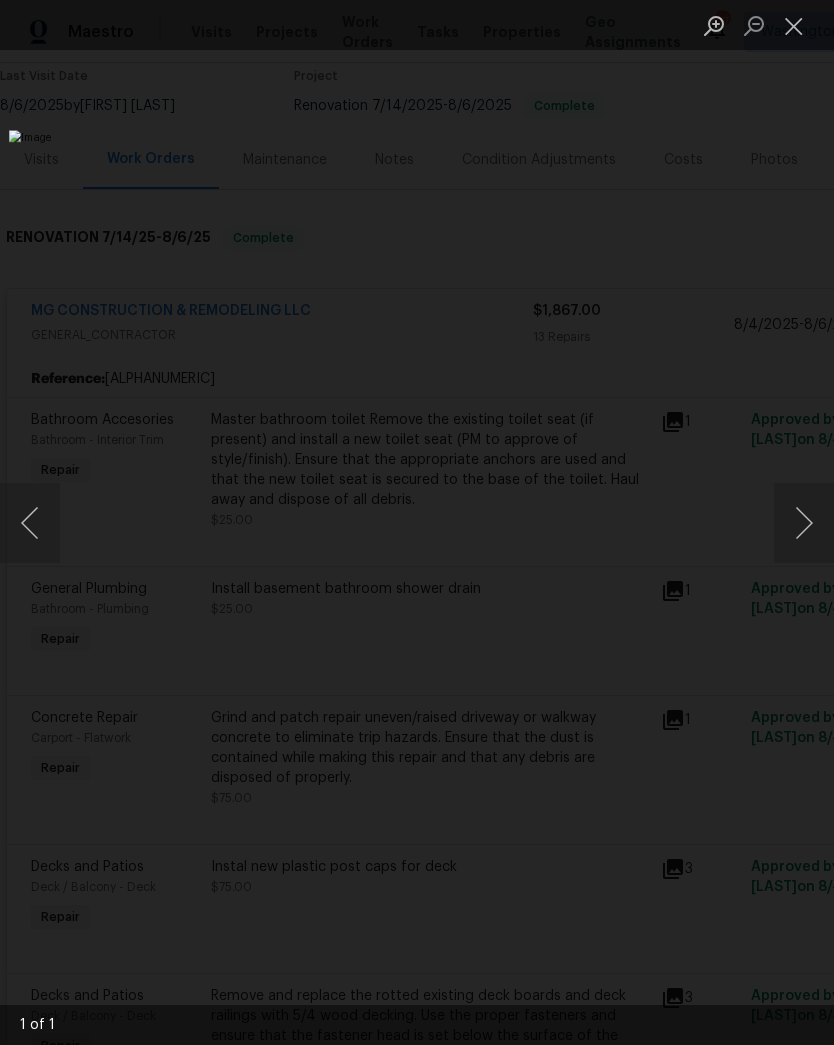 click at bounding box center [794, 25] 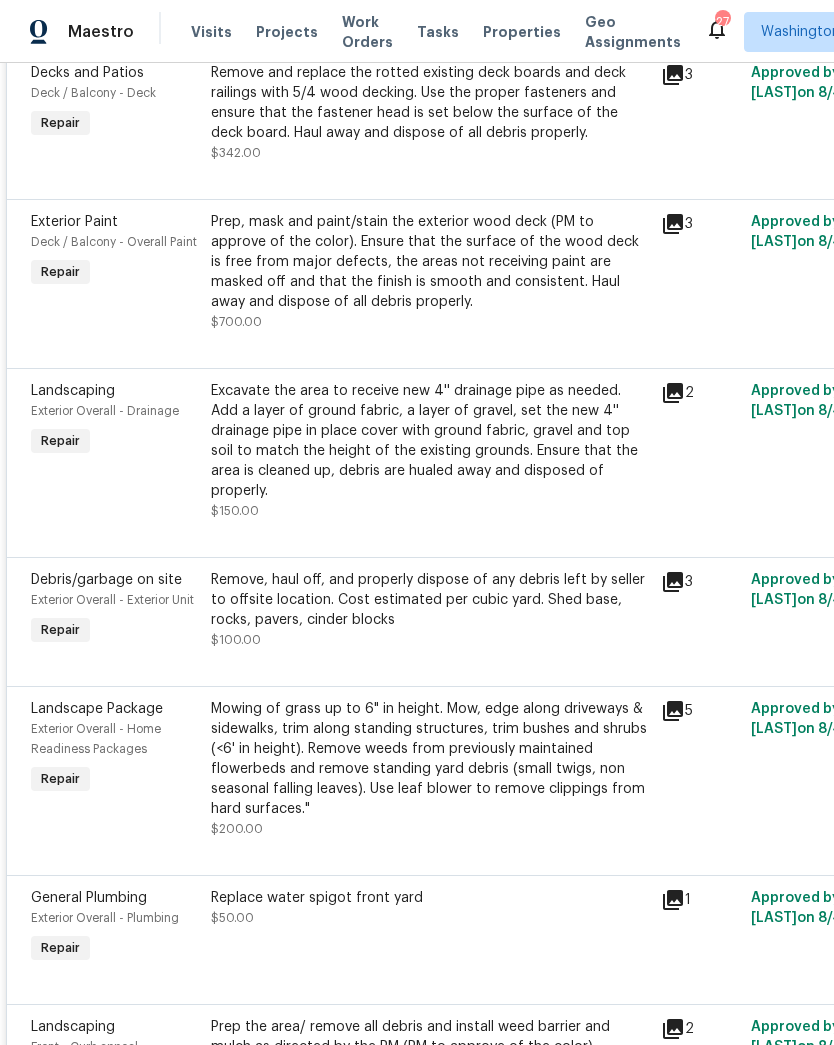 scroll, scrollTop: 1118, scrollLeft: 0, axis: vertical 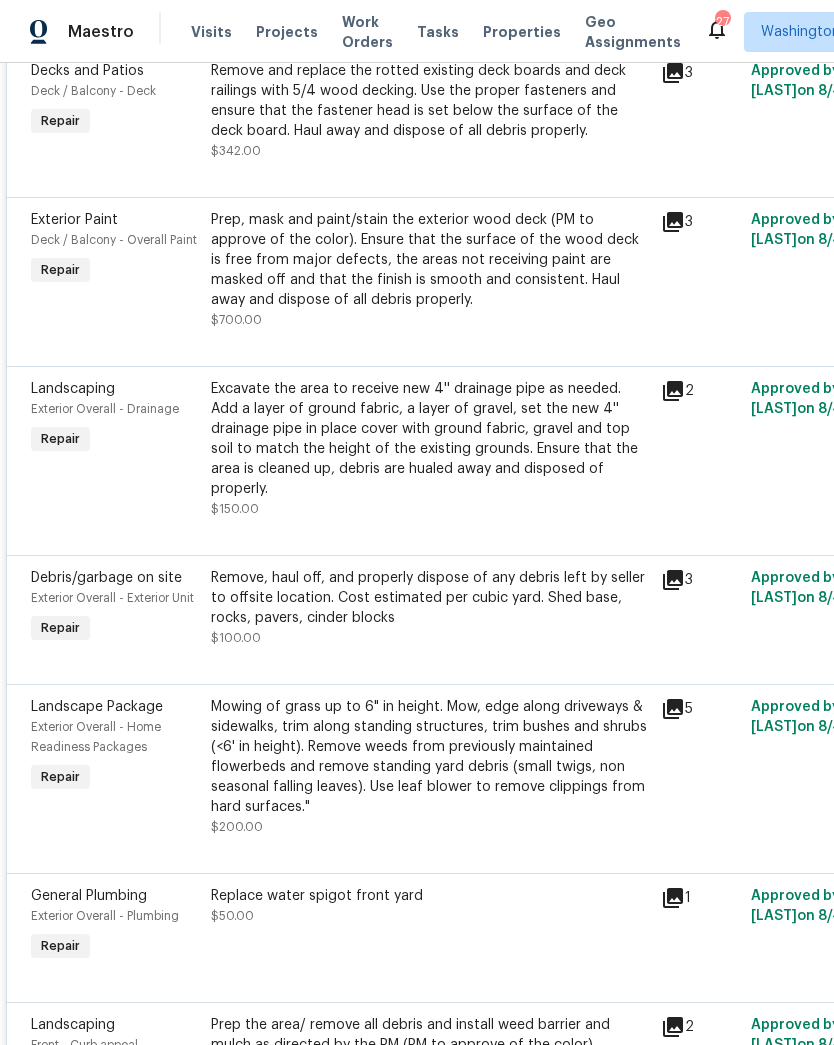 click 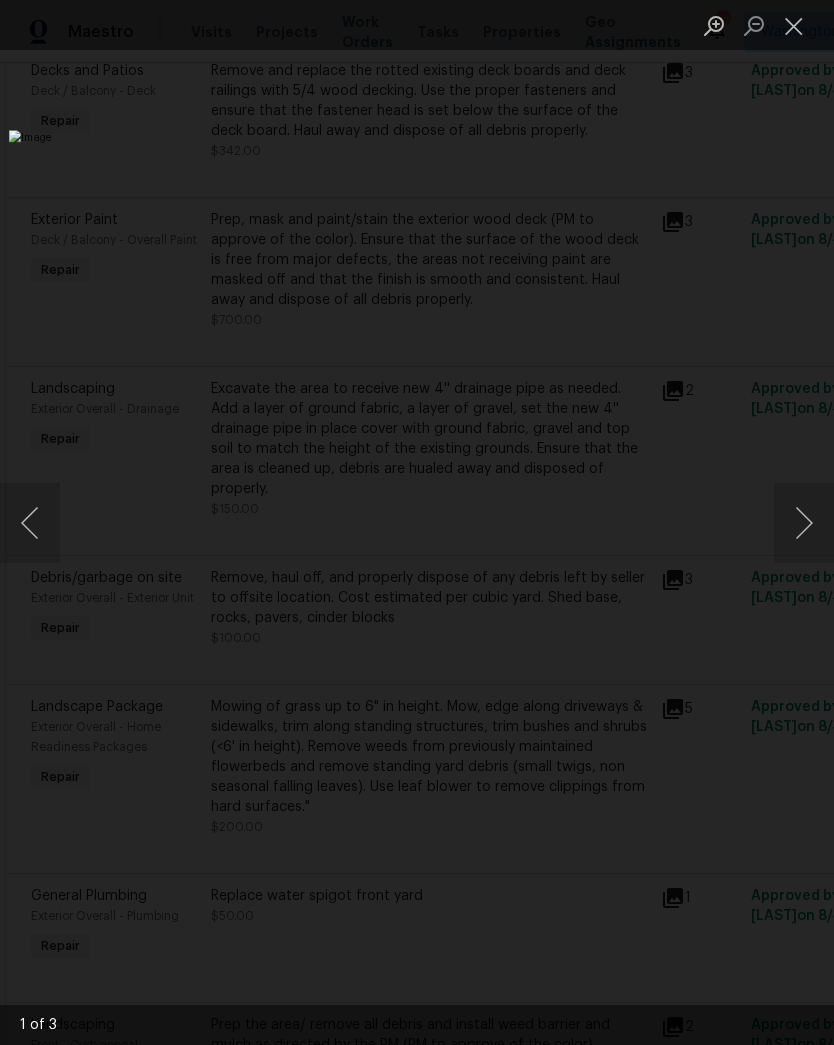click at bounding box center (794, 25) 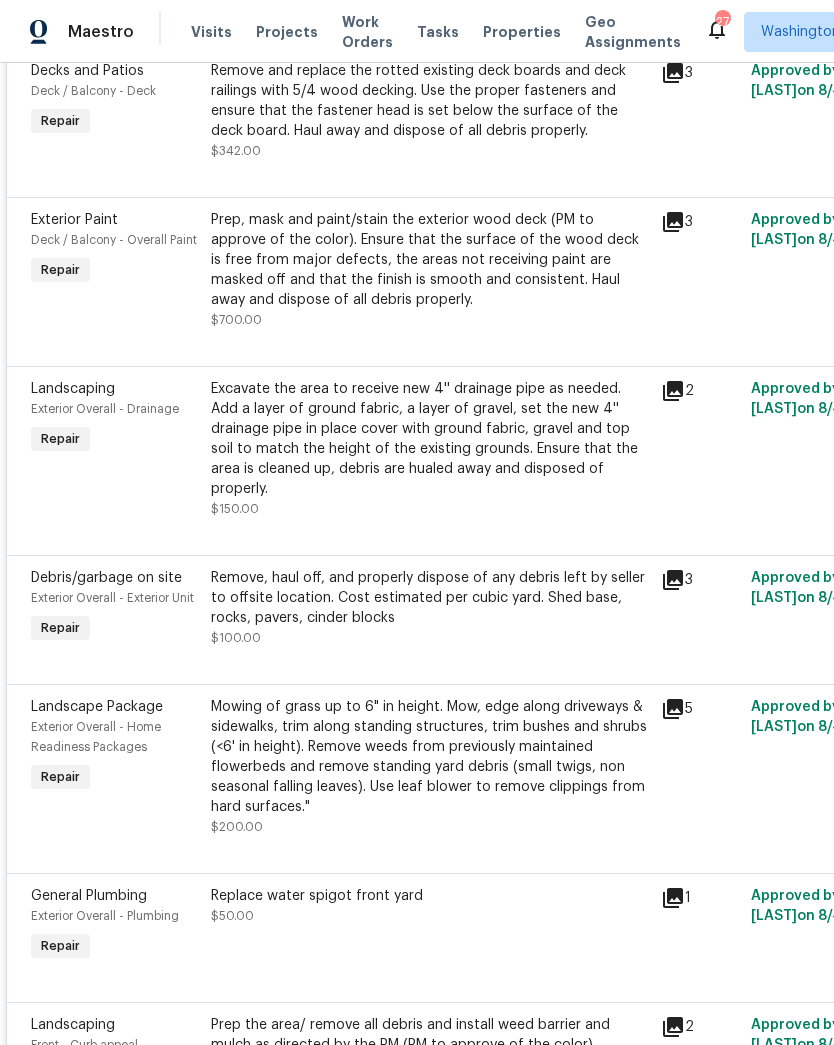 click on "Mowing of grass up to 6" in height. Mow, edge along driveways & sidewalks, trim along standing structures, trim bushes and shrubs (<6' in height). Remove weeds from previously maintained flowerbeds and remove standing yard debris (small twigs, non seasonal falling leaves).  Use leaf blower to remove clippings from hard surfaces."" at bounding box center (430, 757) 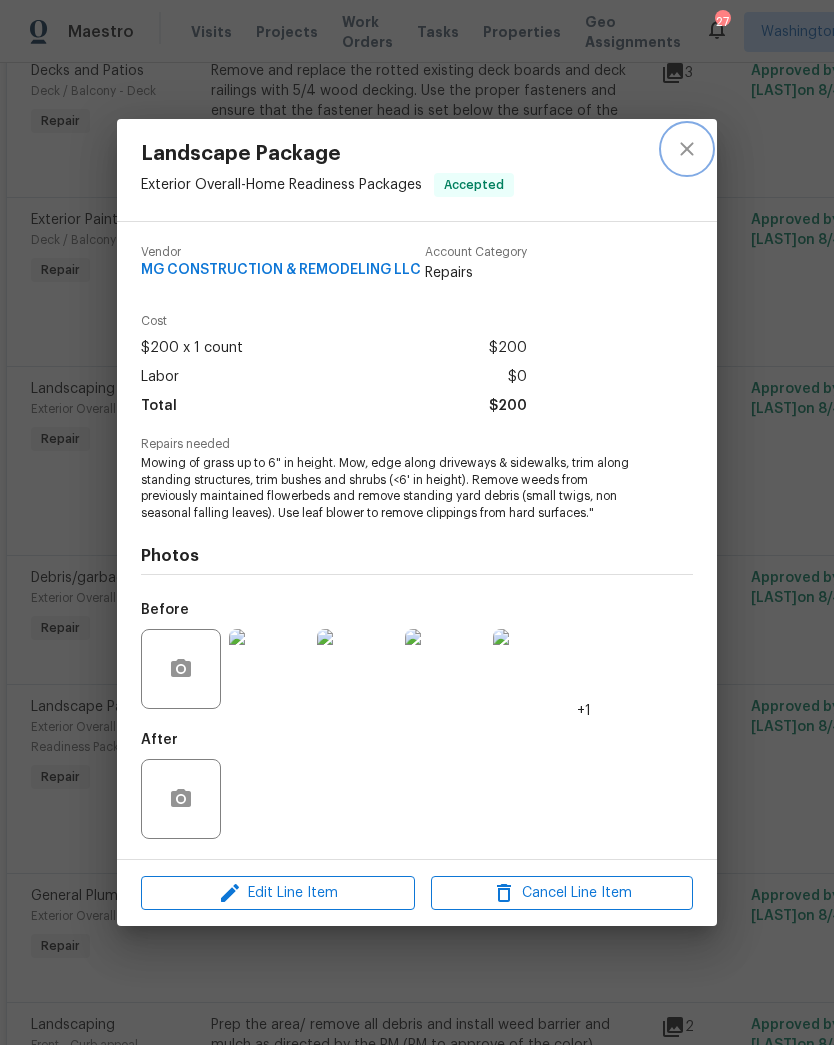click 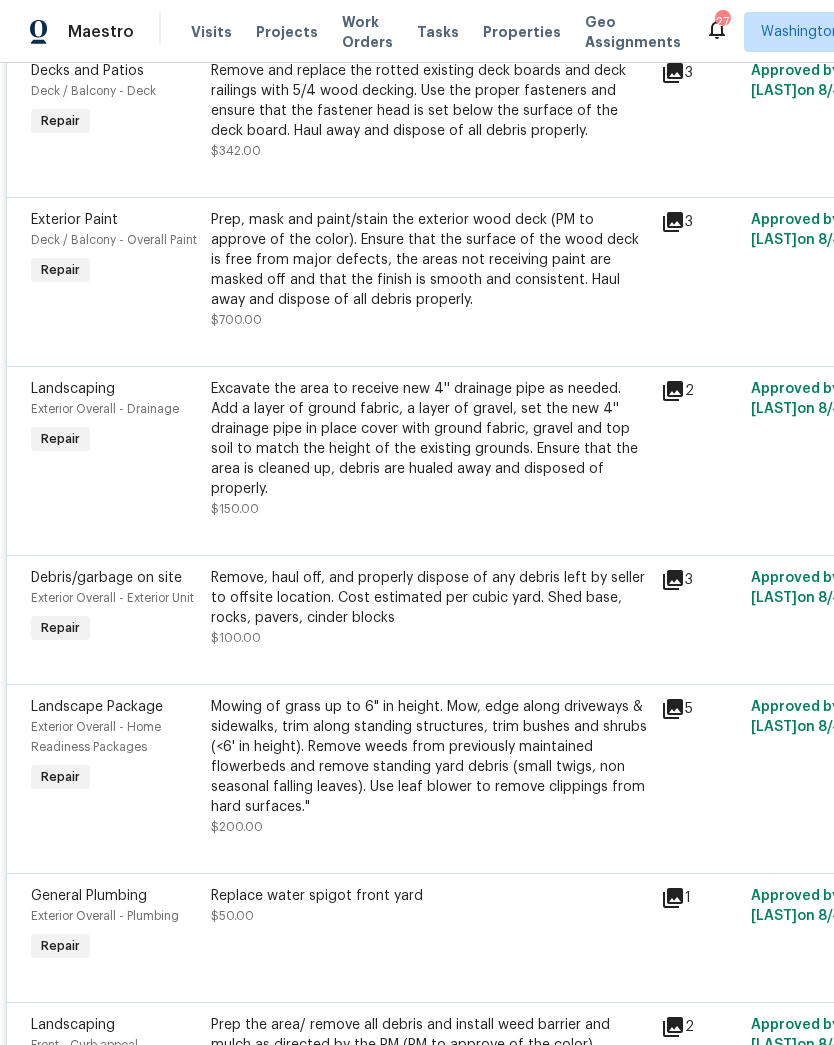 click 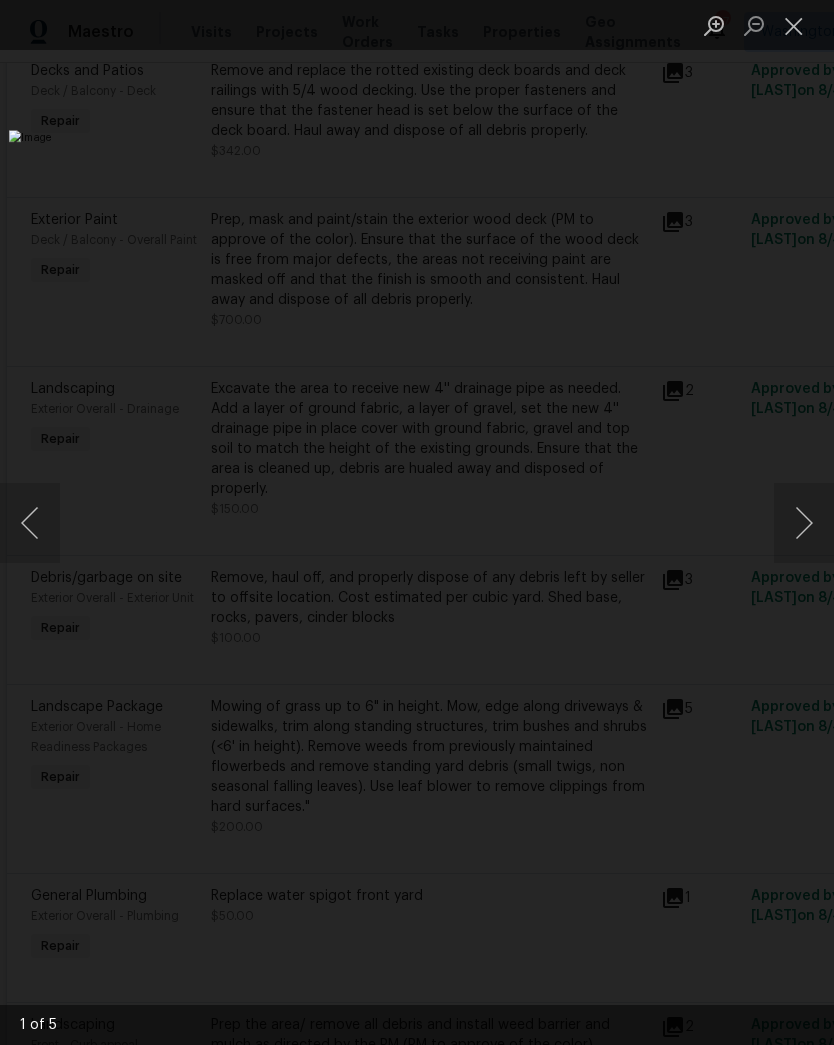 click at bounding box center (804, 523) 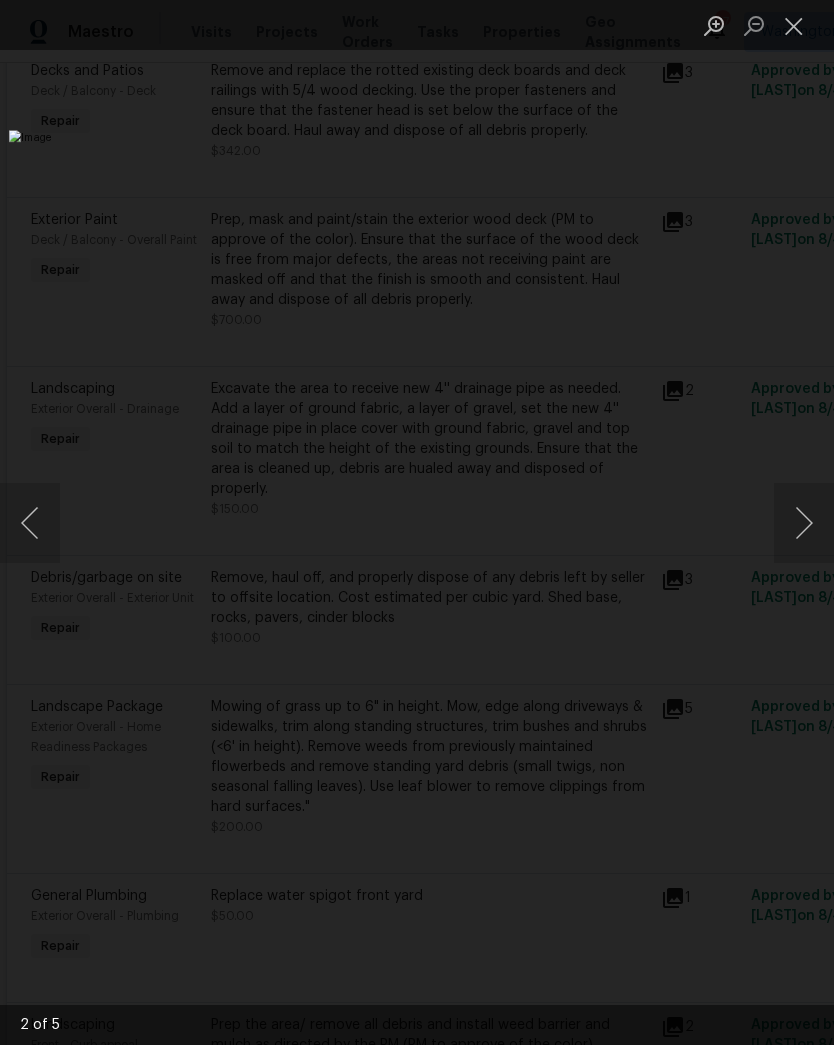 click at bounding box center [804, 523] 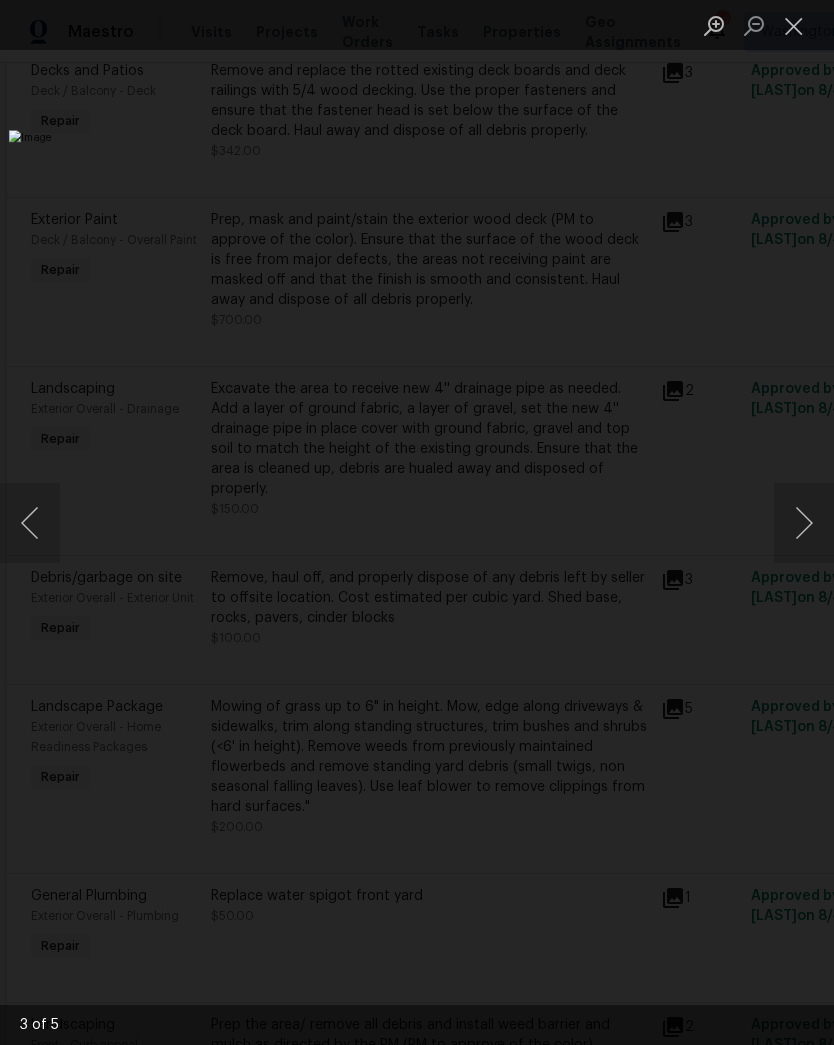 click at bounding box center [804, 523] 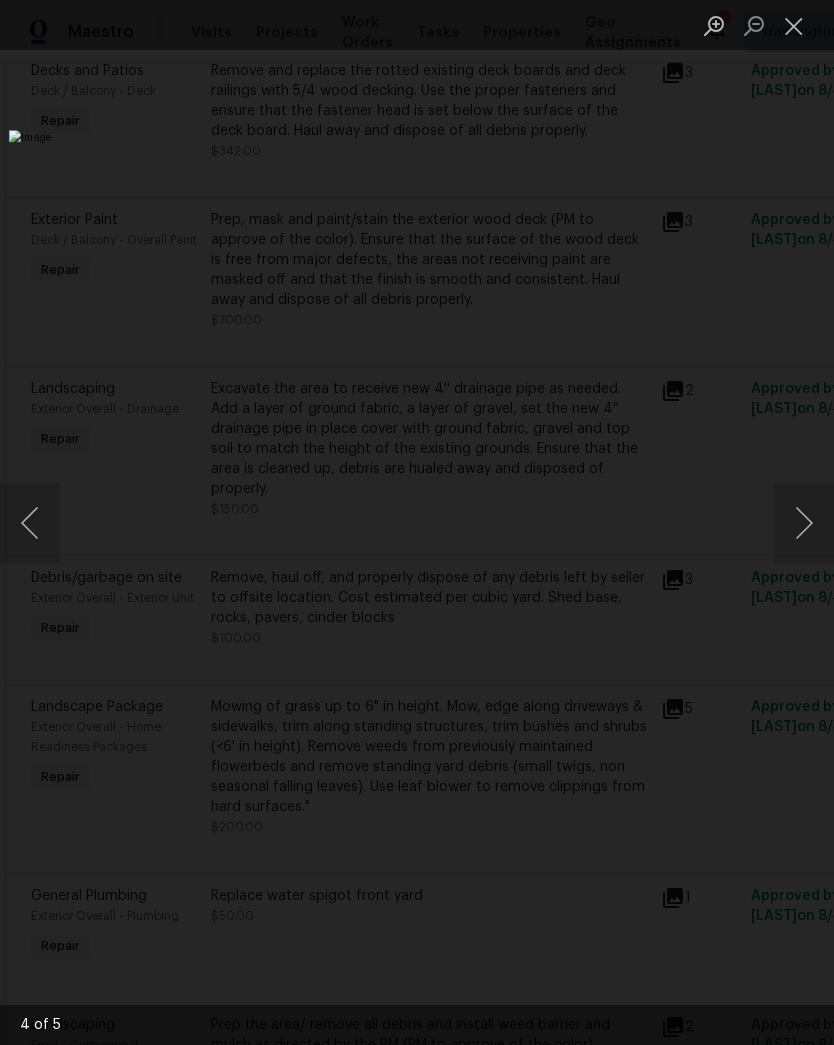 click at bounding box center [794, 25] 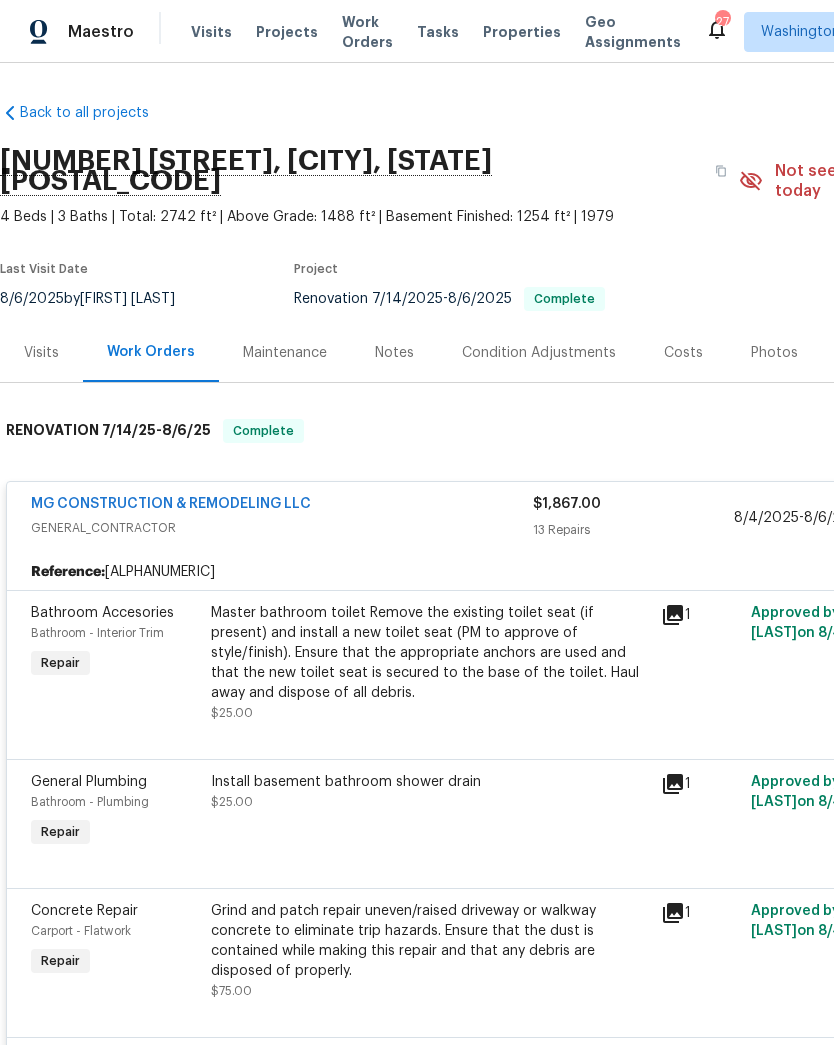 scroll, scrollTop: 0, scrollLeft: 0, axis: both 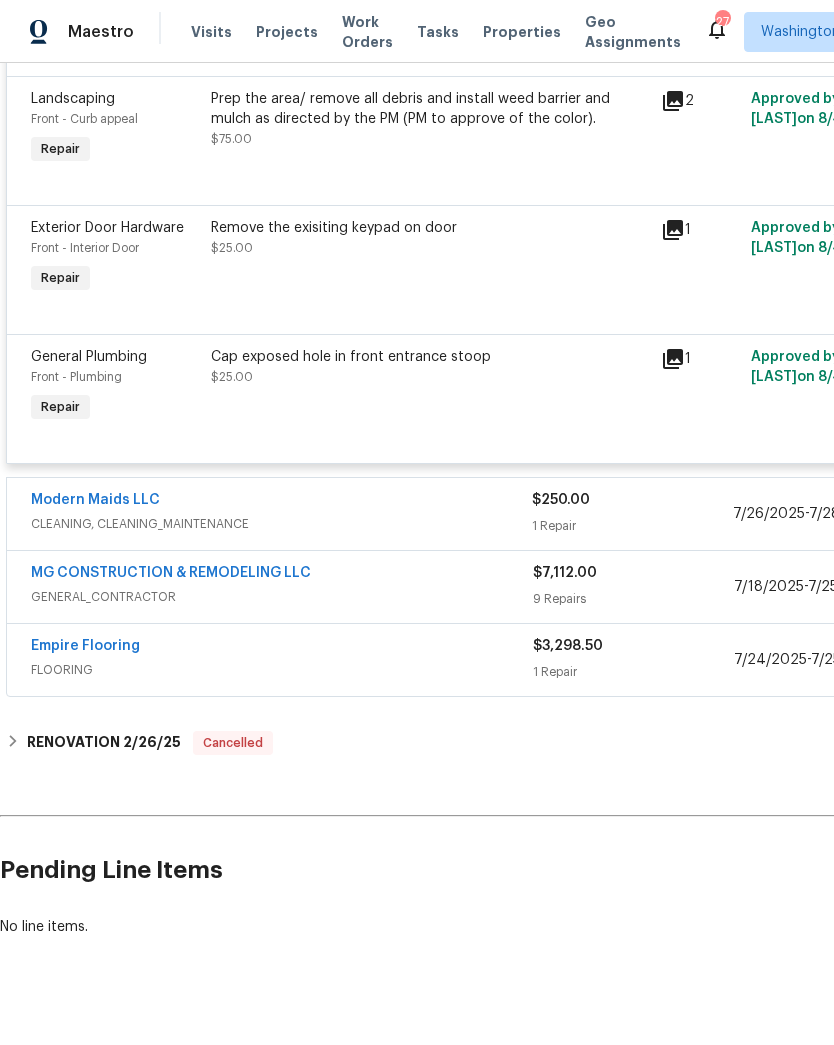 click on "GENERAL_CONTRACTOR" at bounding box center (282, 597) 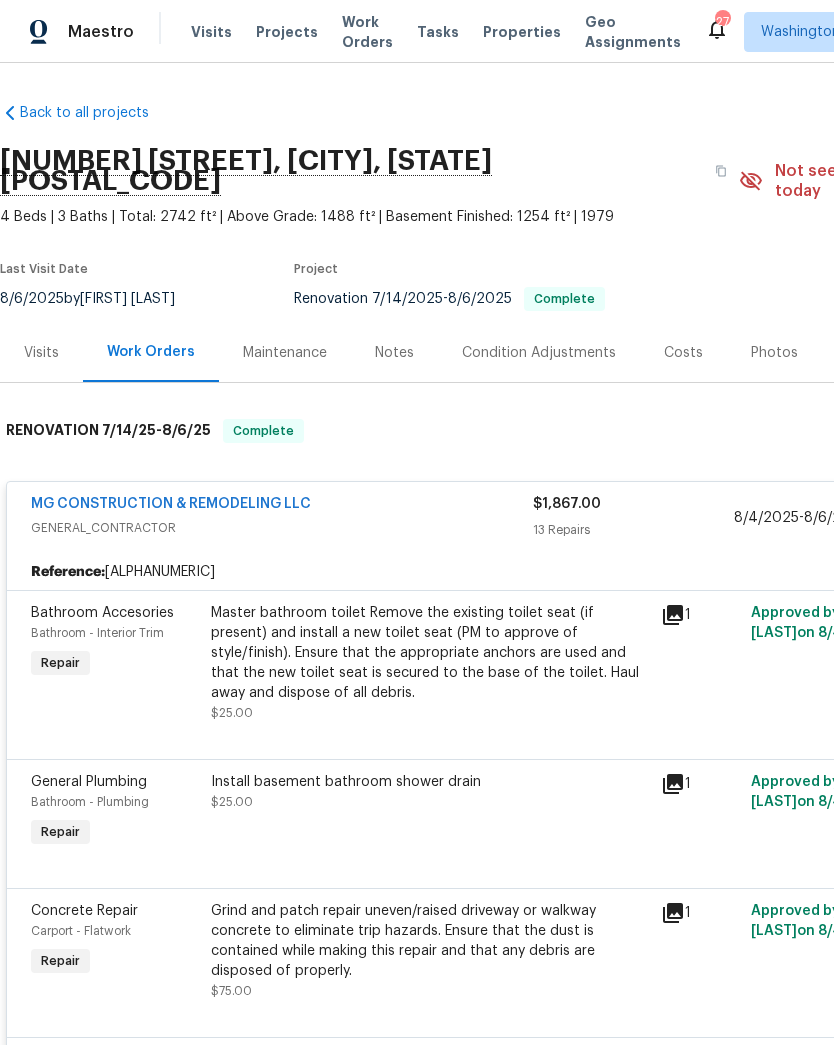 scroll, scrollTop: 0, scrollLeft: 0, axis: both 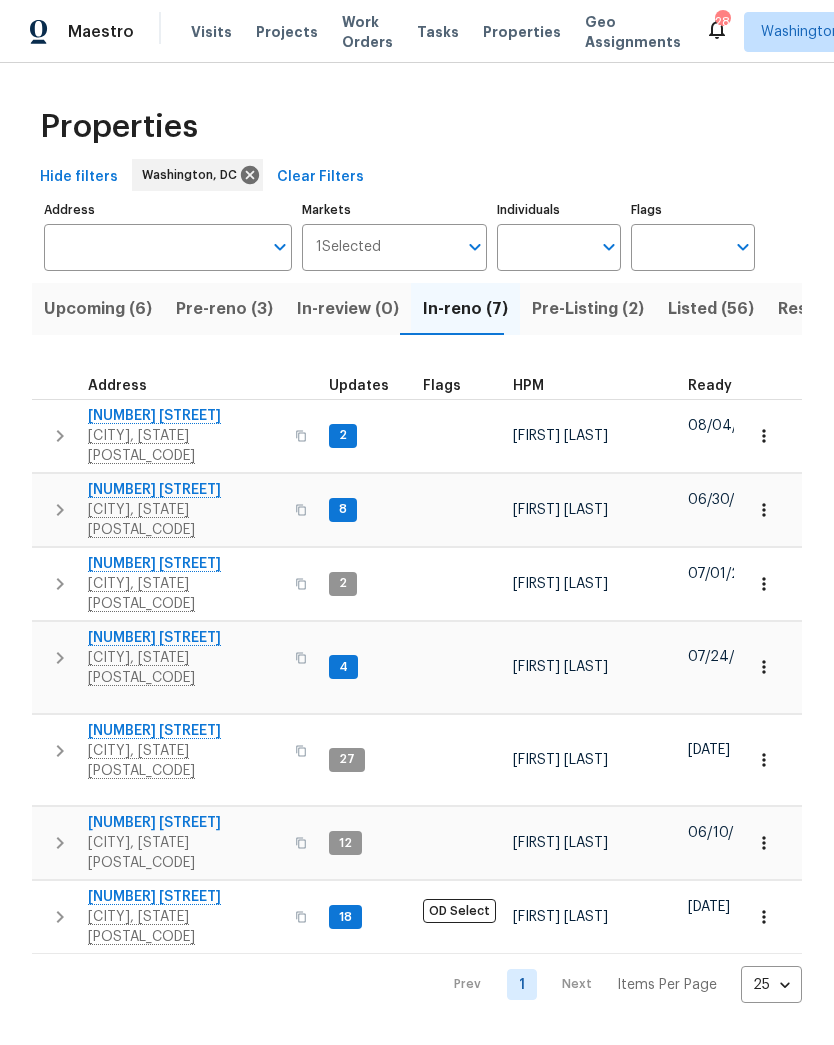 click on "Pre-reno (3)" at bounding box center [224, 309] 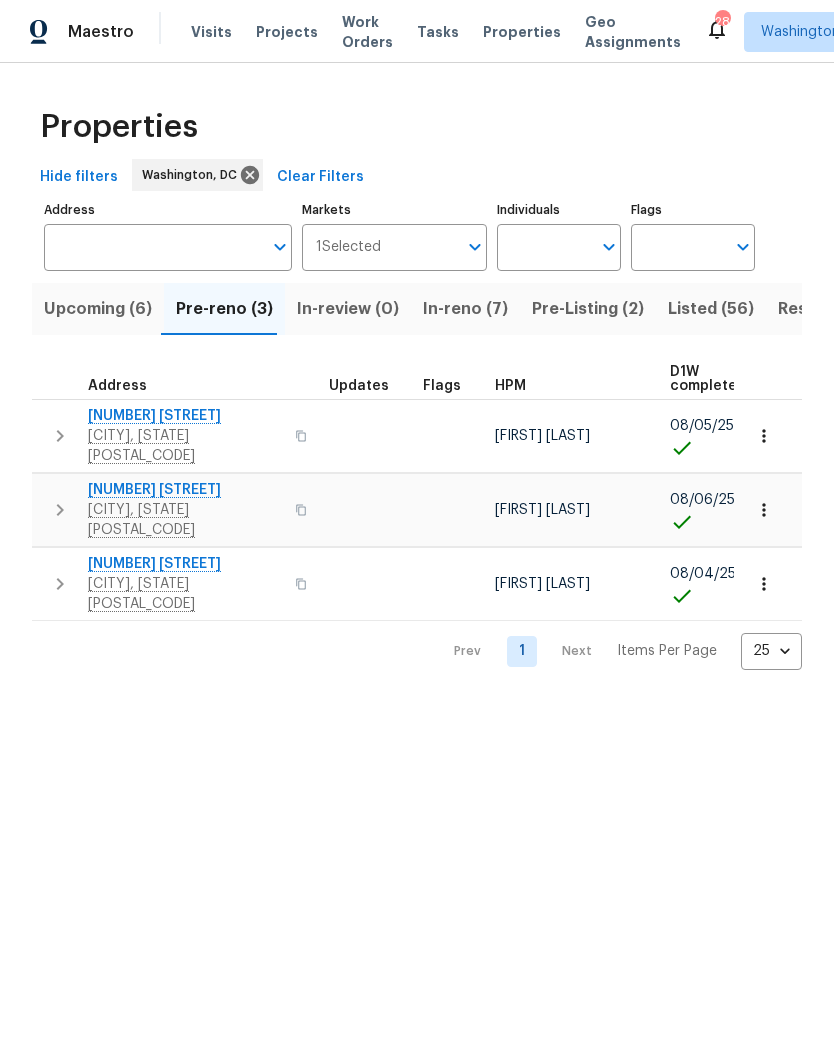 click on "In-reno (7)" at bounding box center [465, 309] 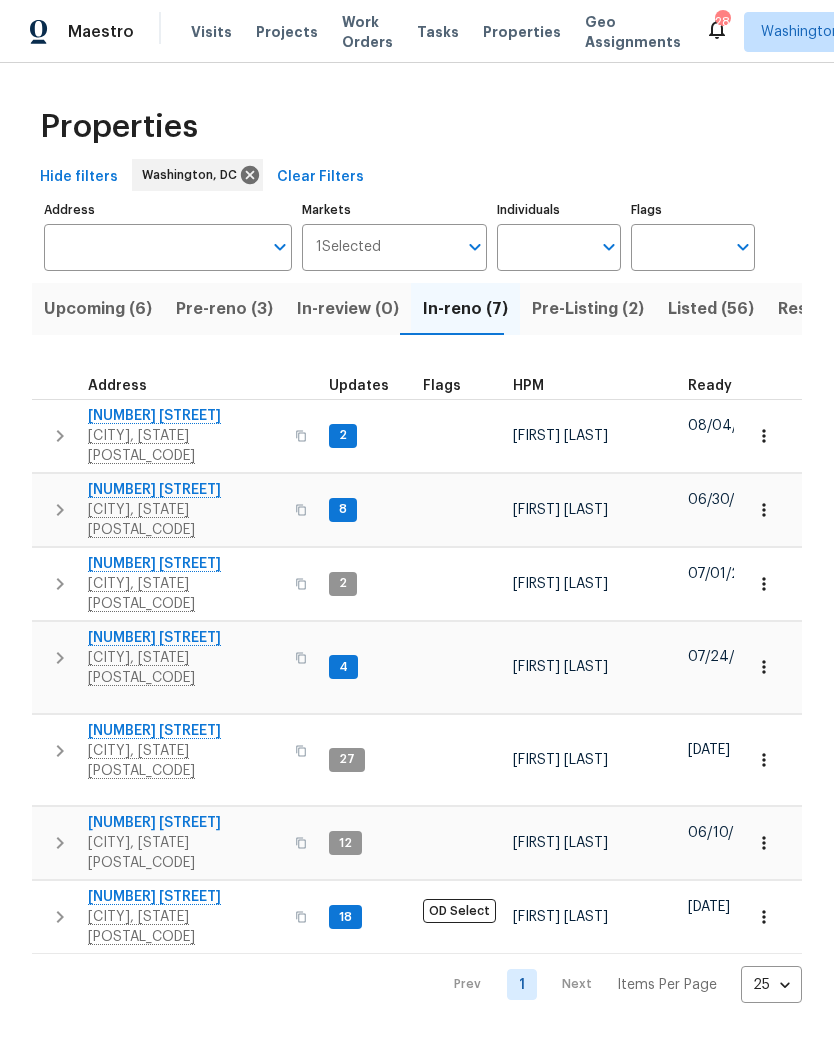 click on "Pre-Listing (2)" at bounding box center [588, 309] 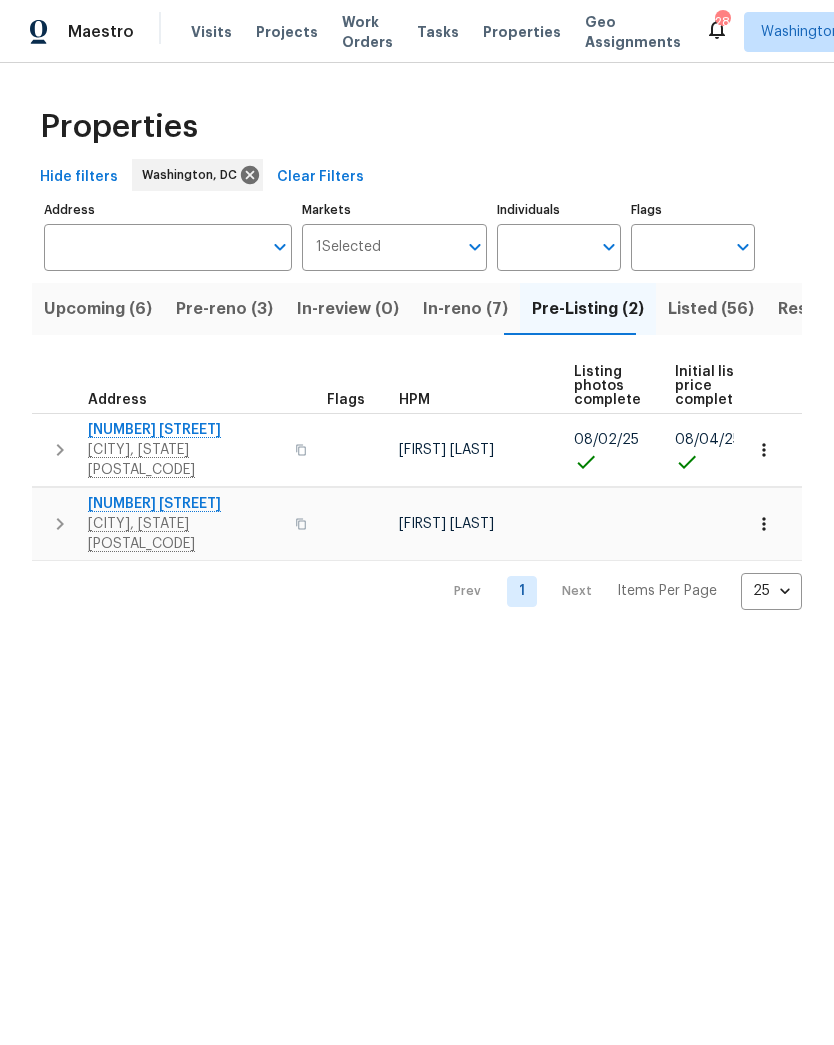scroll, scrollTop: 0, scrollLeft: 0, axis: both 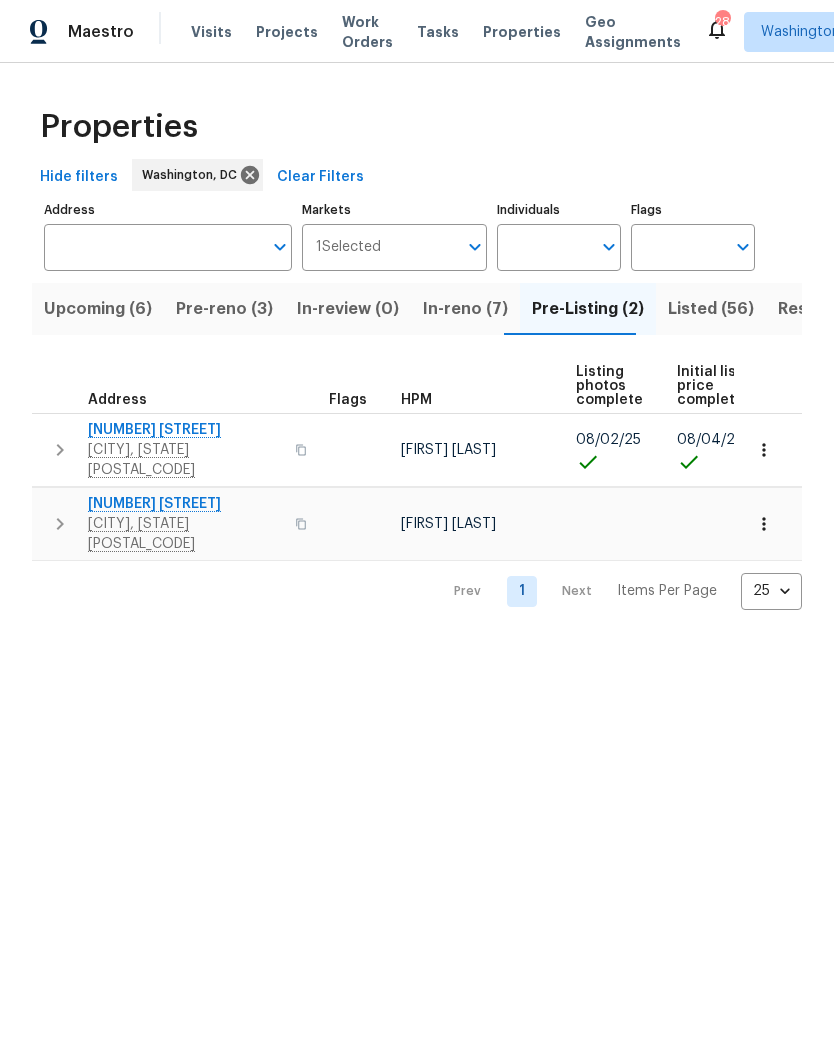 click on "In-reno (7)" at bounding box center [465, 309] 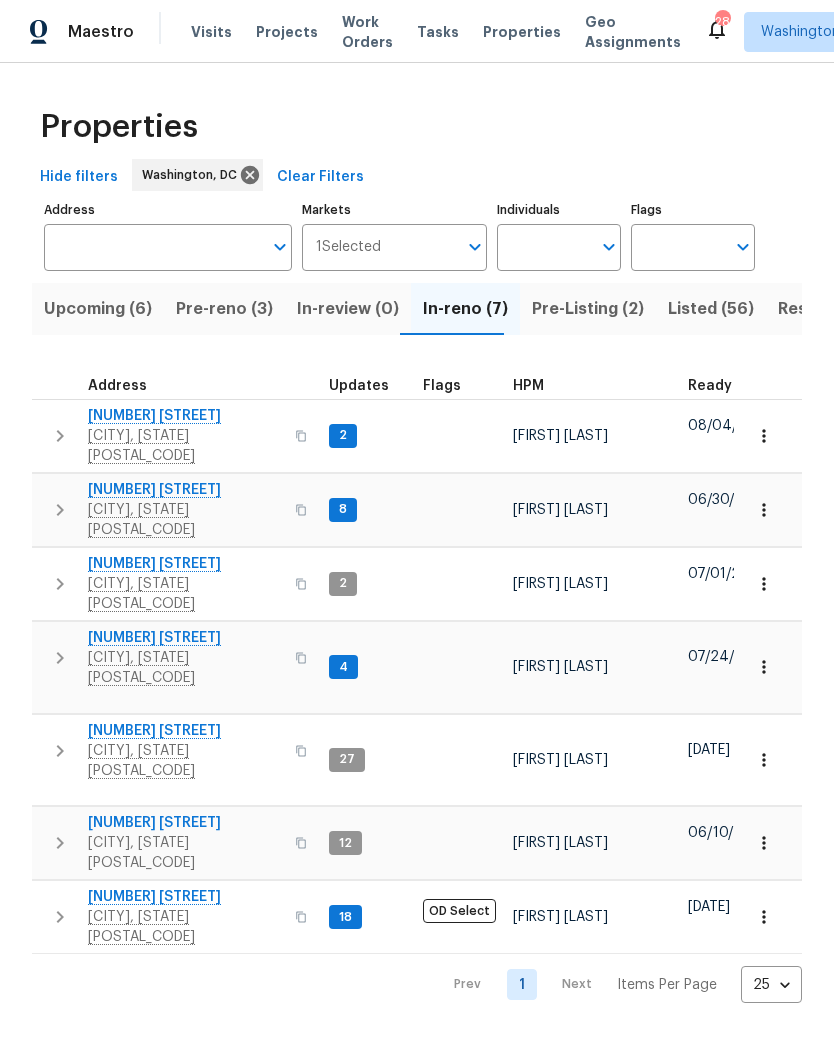 click on "Pre-reno (3)" at bounding box center (224, 309) 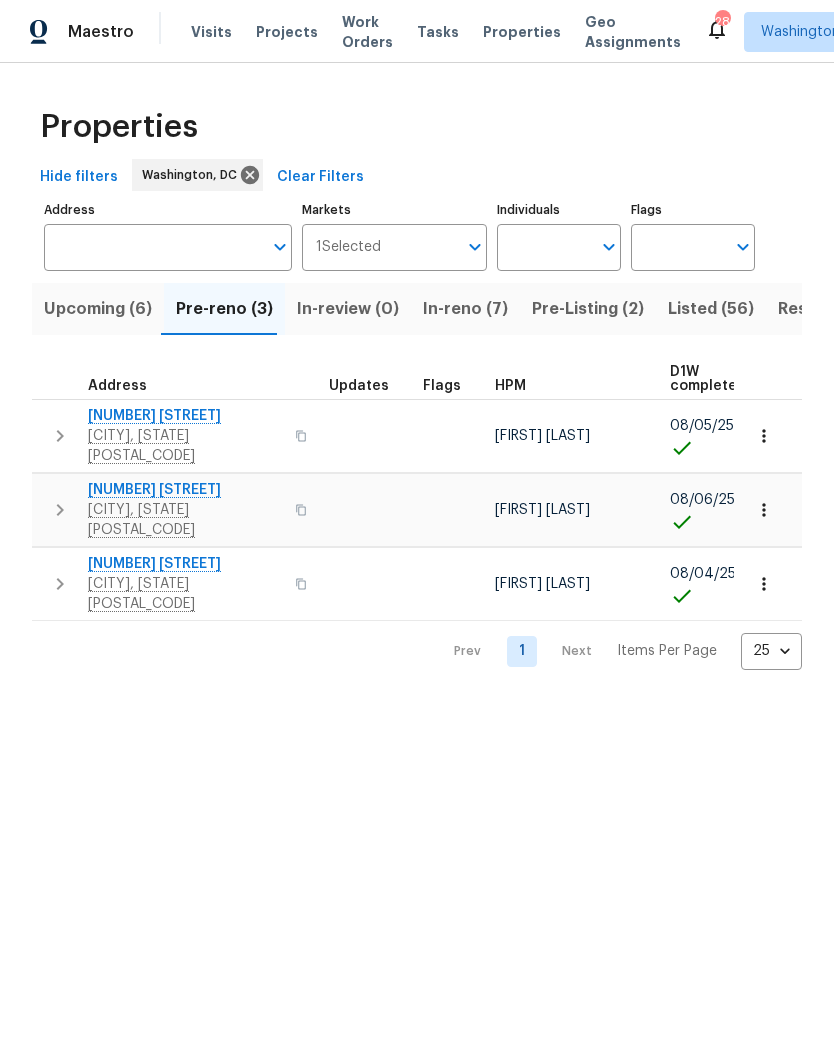 scroll, scrollTop: 0, scrollLeft: 0, axis: both 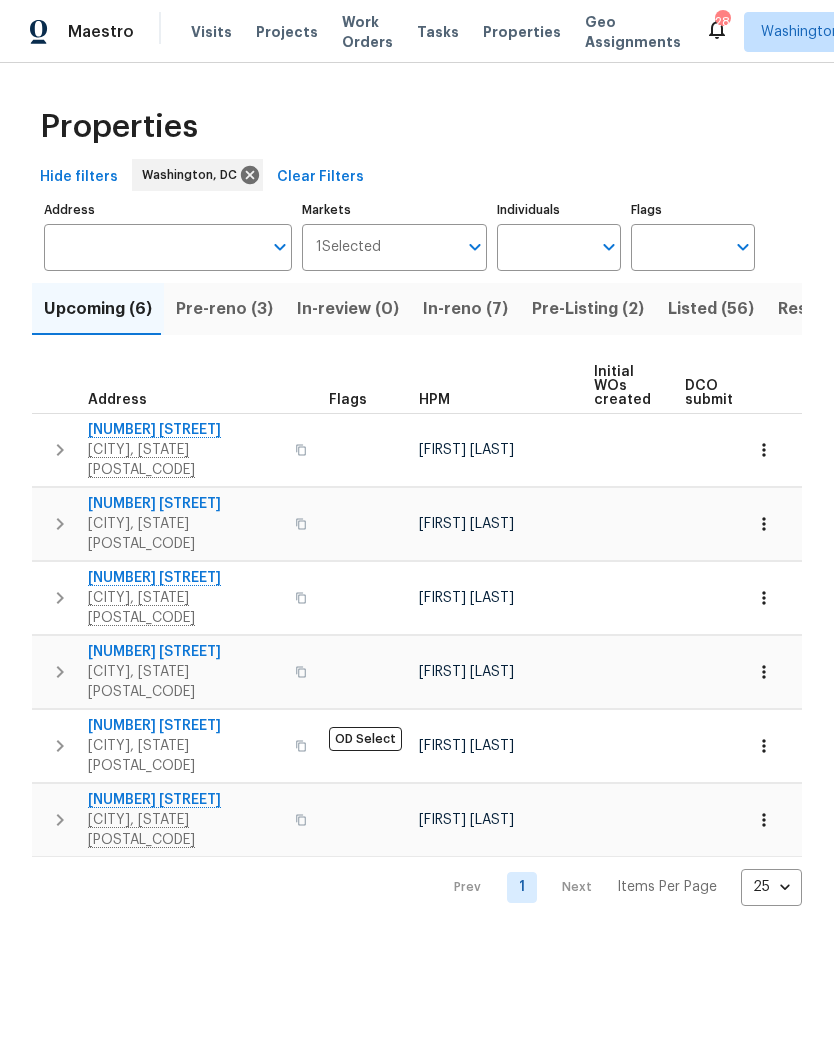 click on "Pre-reno (3)" at bounding box center [224, 309] 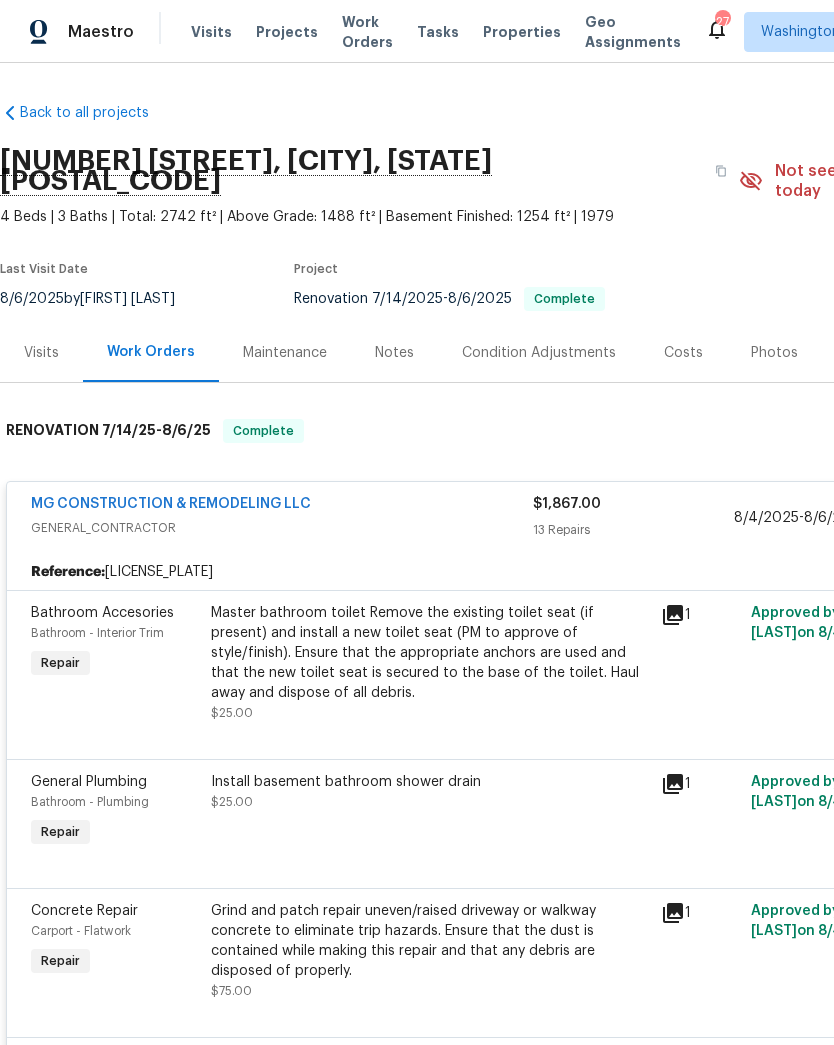 scroll, scrollTop: 0, scrollLeft: 0, axis: both 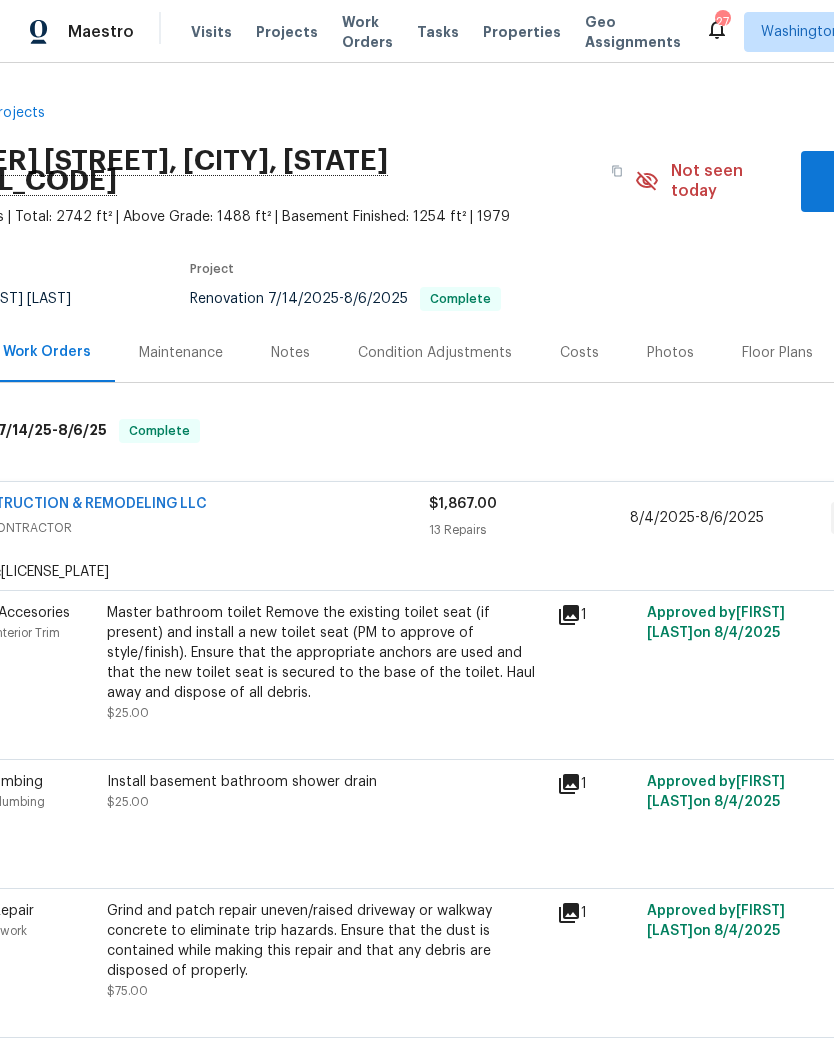 click on "Photos" at bounding box center (670, 352) 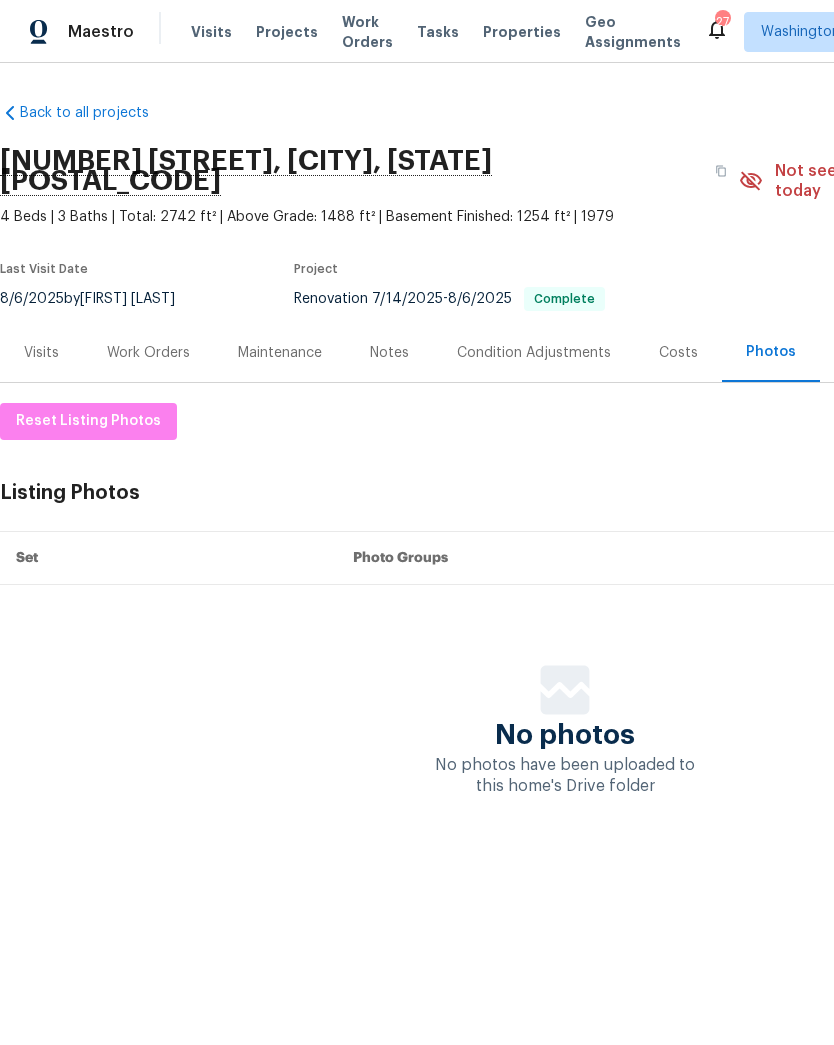 scroll, scrollTop: 0, scrollLeft: 0, axis: both 